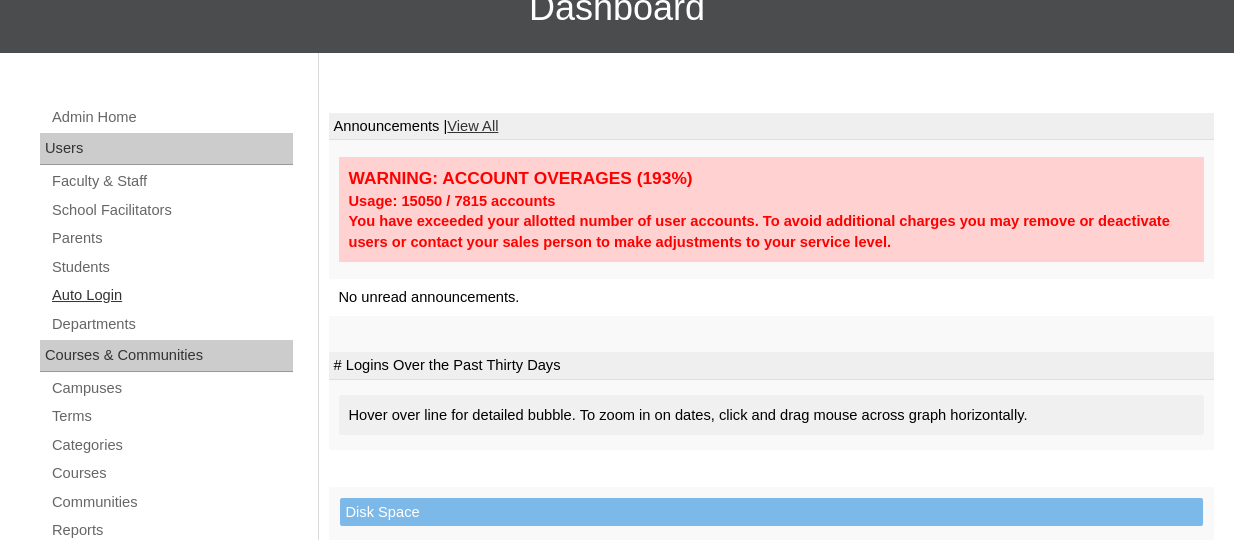 scroll, scrollTop: 207, scrollLeft: 0, axis: vertical 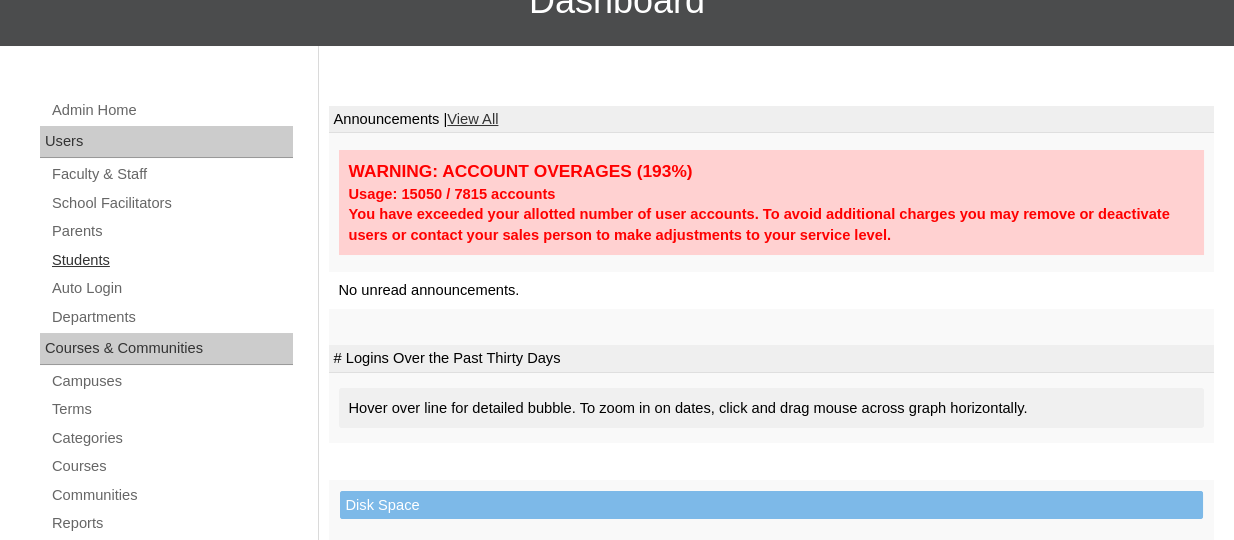 click on "Students" at bounding box center [171, 260] 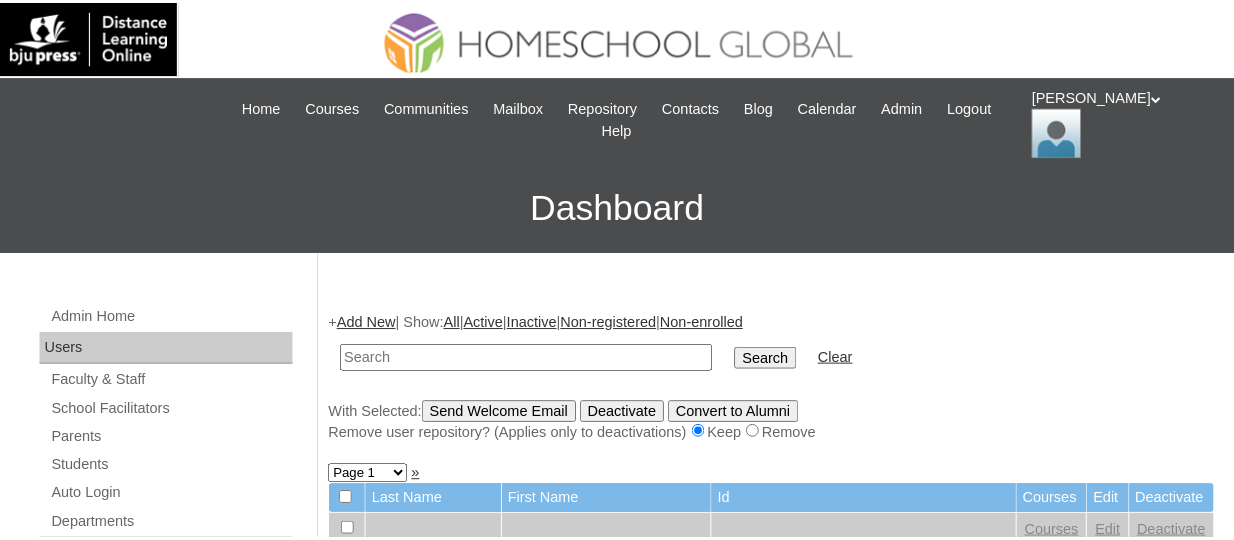 scroll, scrollTop: 0, scrollLeft: 0, axis: both 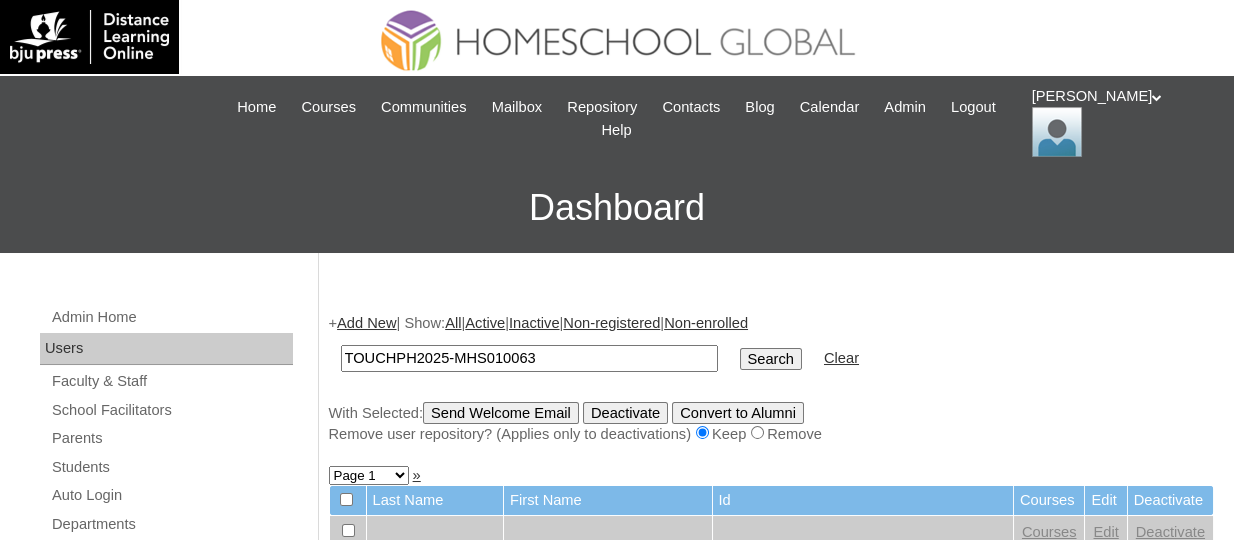 type on "TOUCHPH2025-MHS010063" 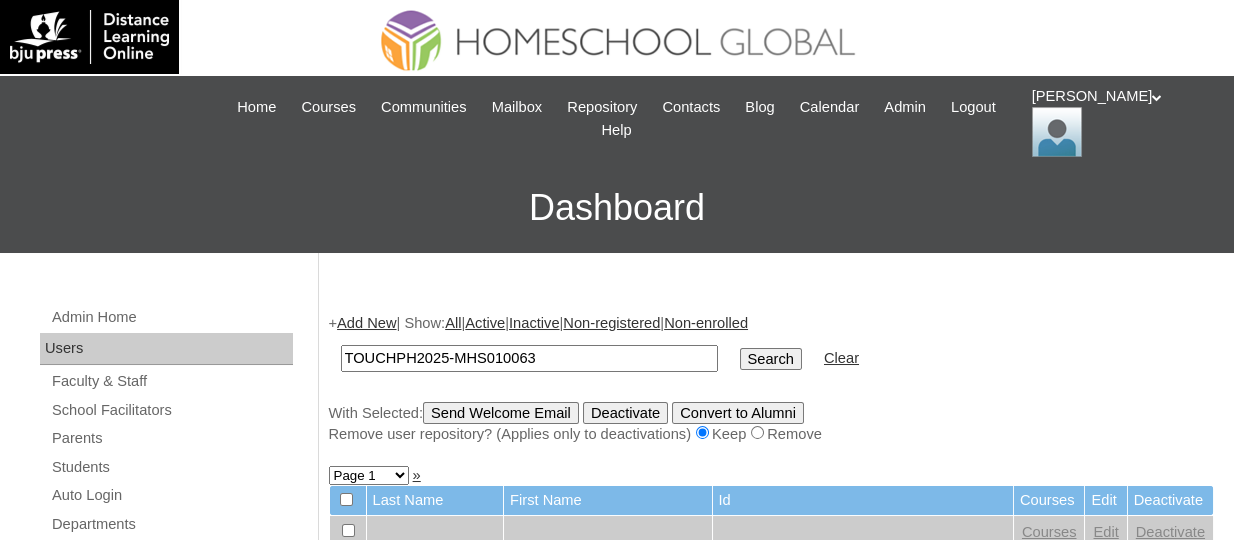 click on "Search" at bounding box center [771, 359] 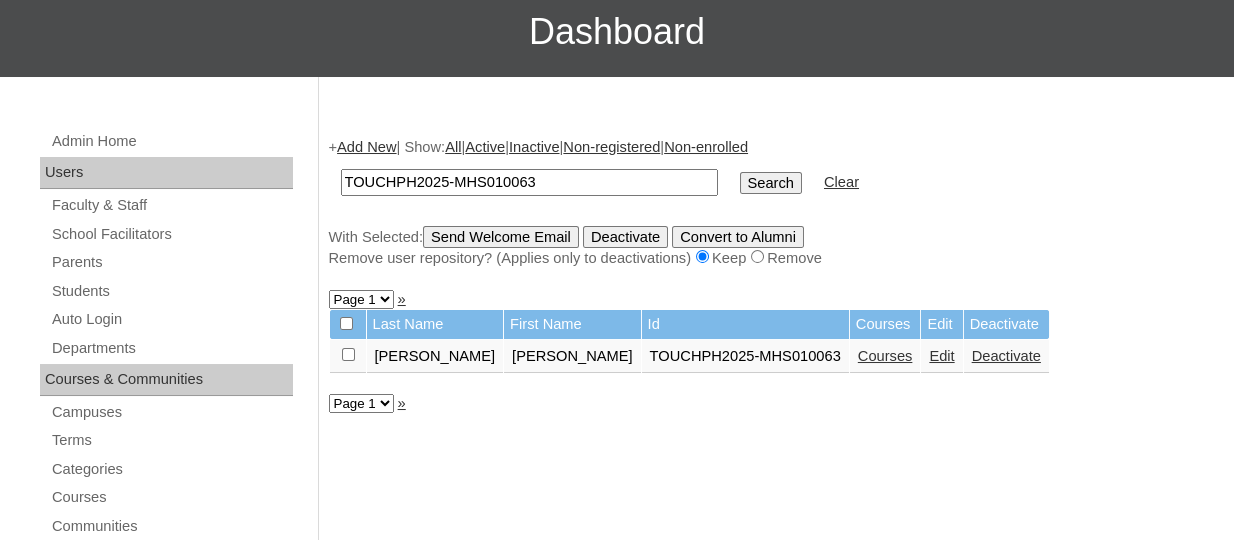 scroll, scrollTop: 180, scrollLeft: 0, axis: vertical 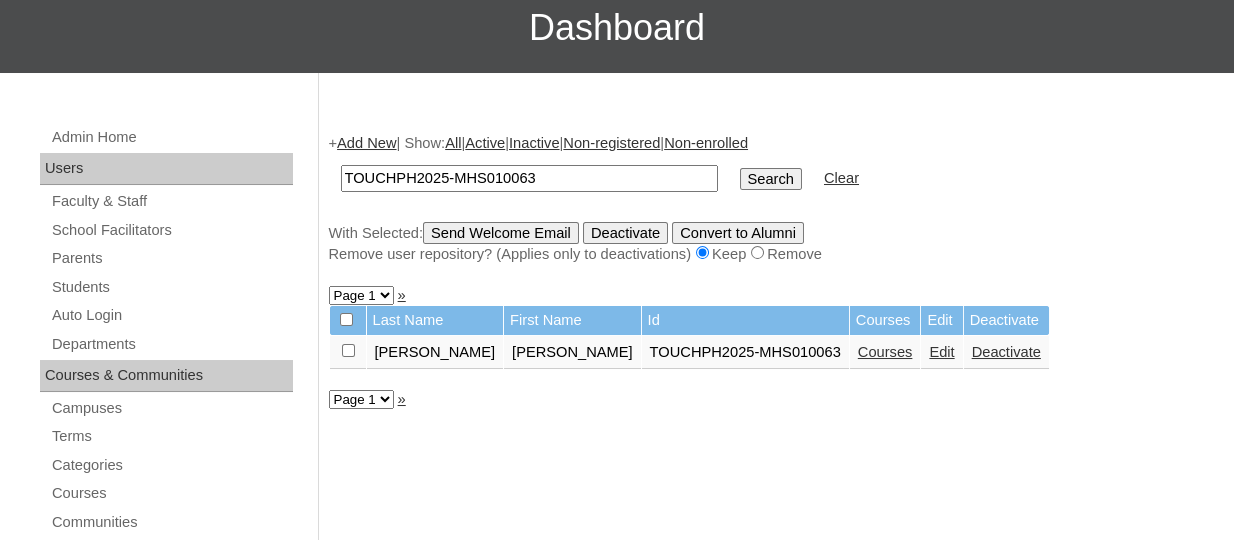 click on "Edit" at bounding box center [941, 352] 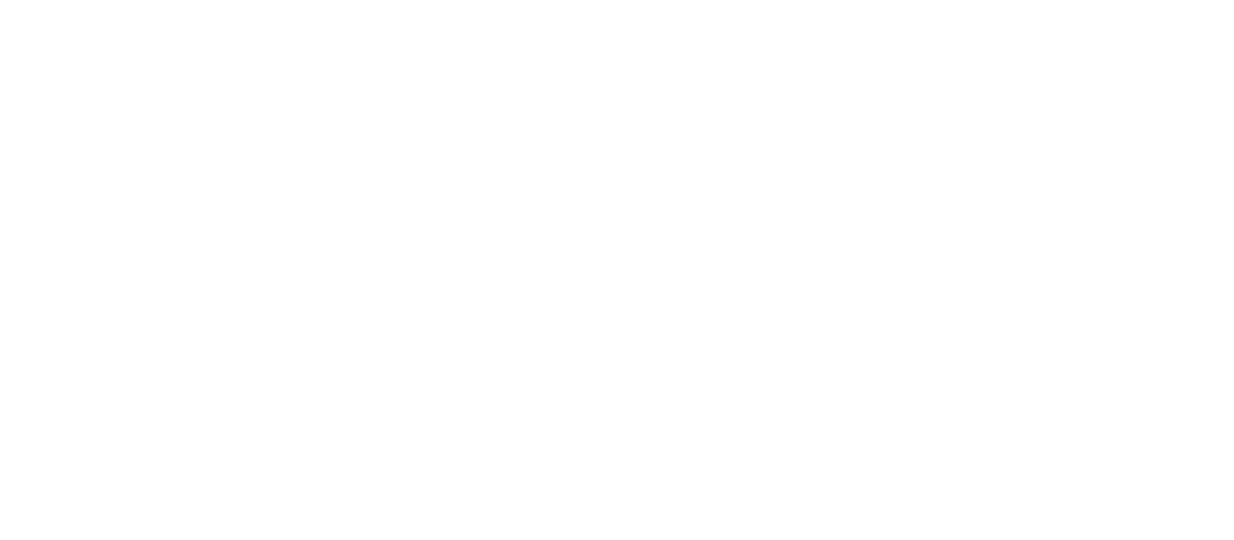 scroll, scrollTop: 0, scrollLeft: 0, axis: both 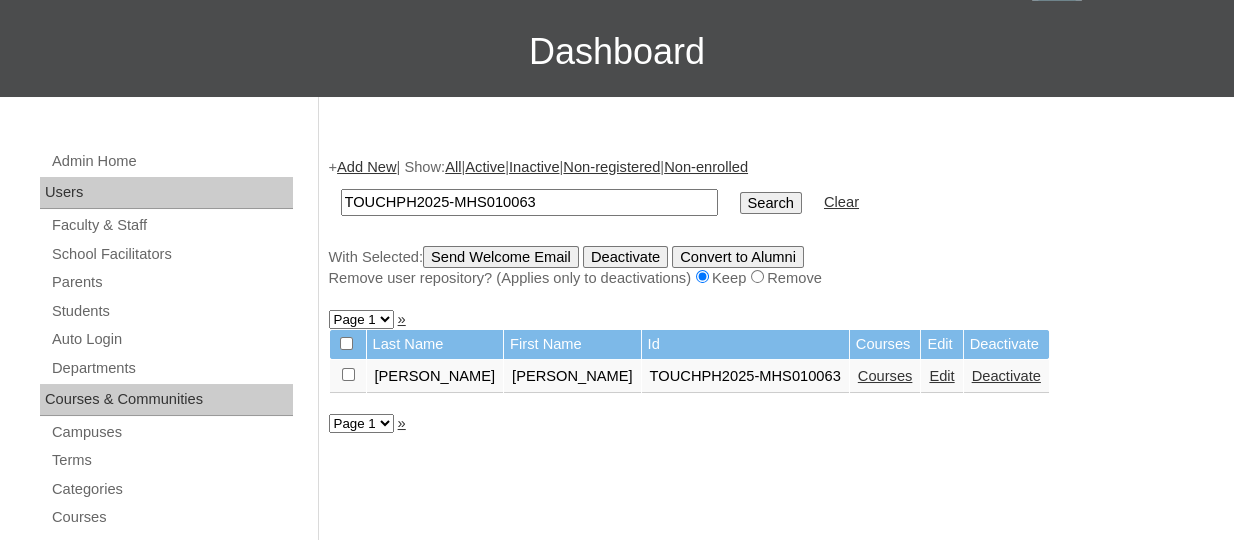 click on "Courses" at bounding box center (885, 376) 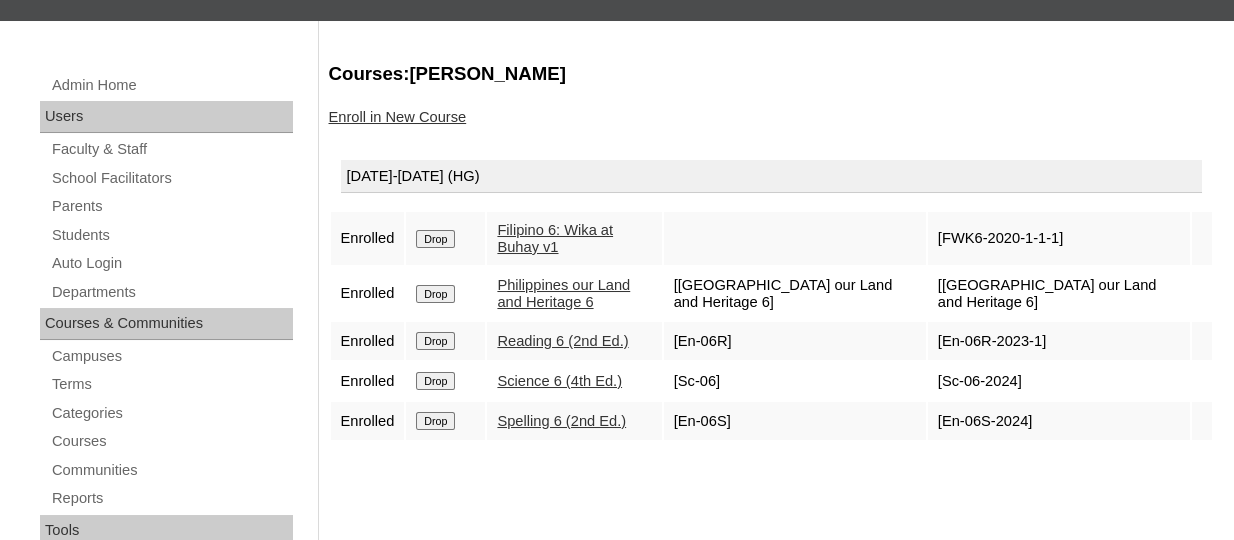 scroll, scrollTop: 233, scrollLeft: 0, axis: vertical 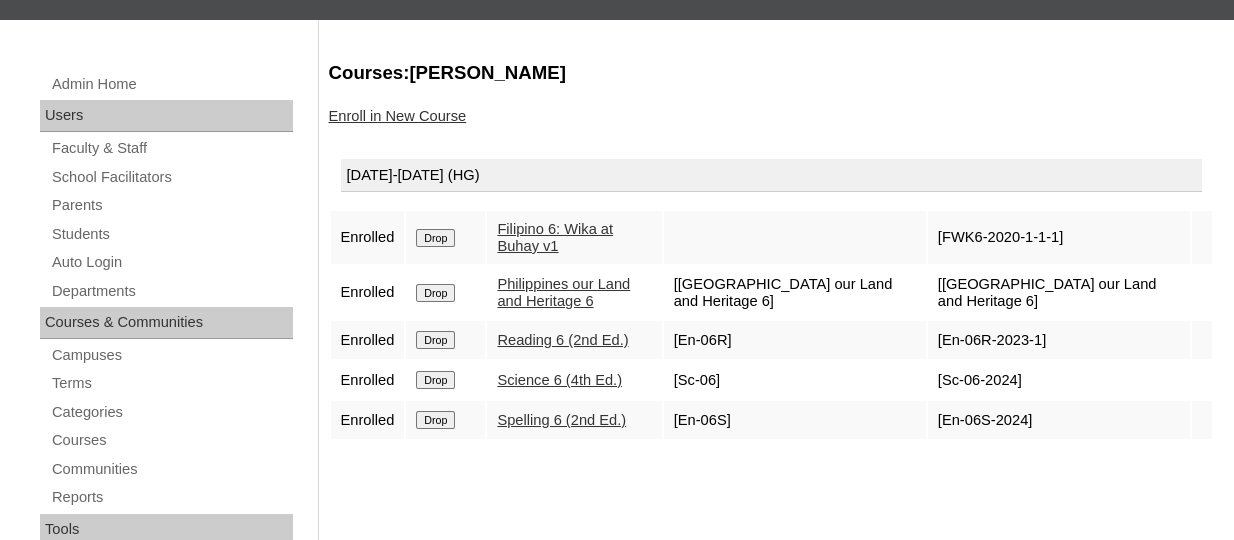 click on "Enroll in New Course" at bounding box center [398, 116] 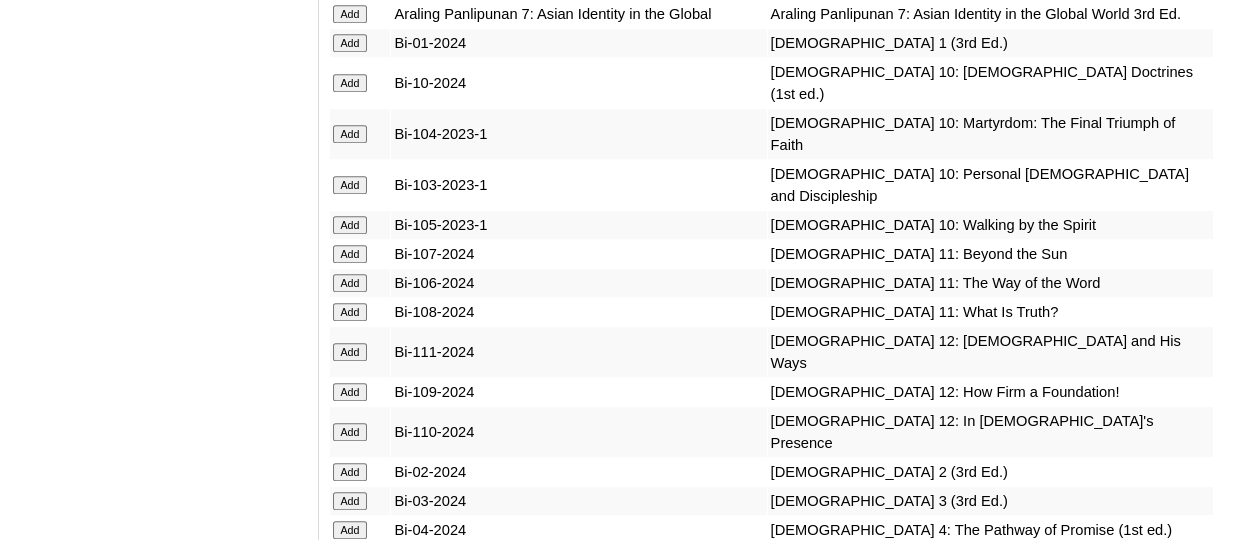 scroll, scrollTop: 4883, scrollLeft: 0, axis: vertical 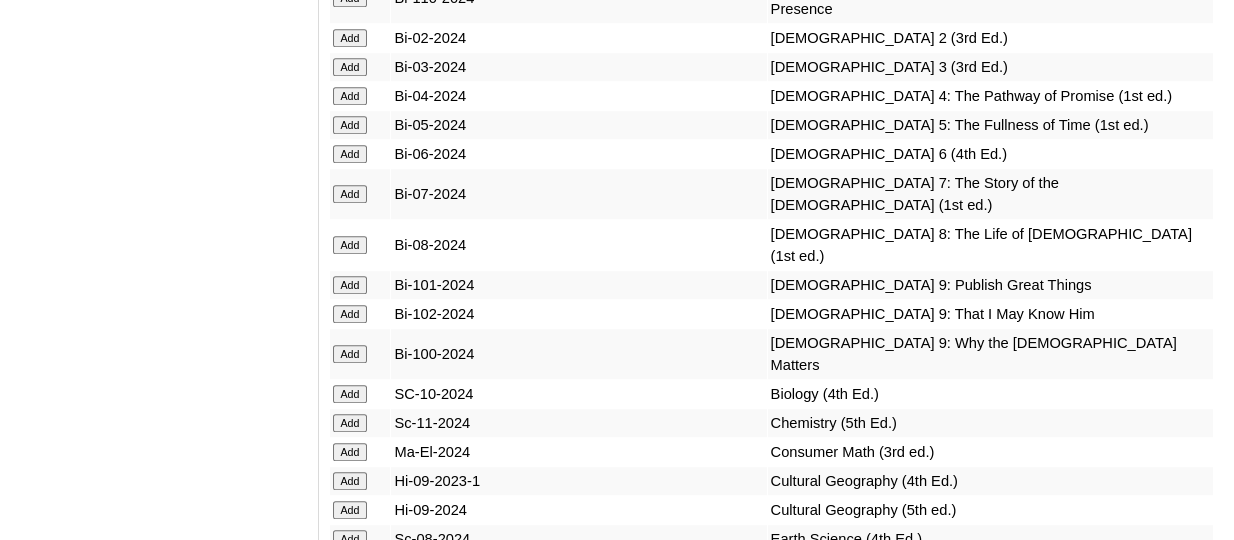 click on "Add" at bounding box center (350, -4484) 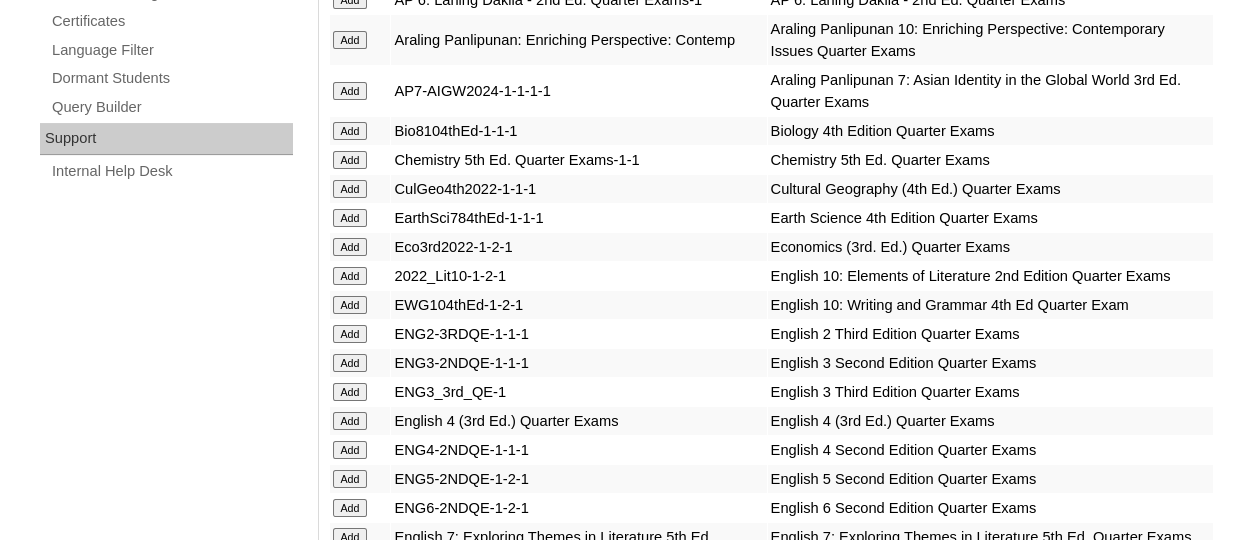 scroll, scrollTop: 5548, scrollLeft: 0, axis: vertical 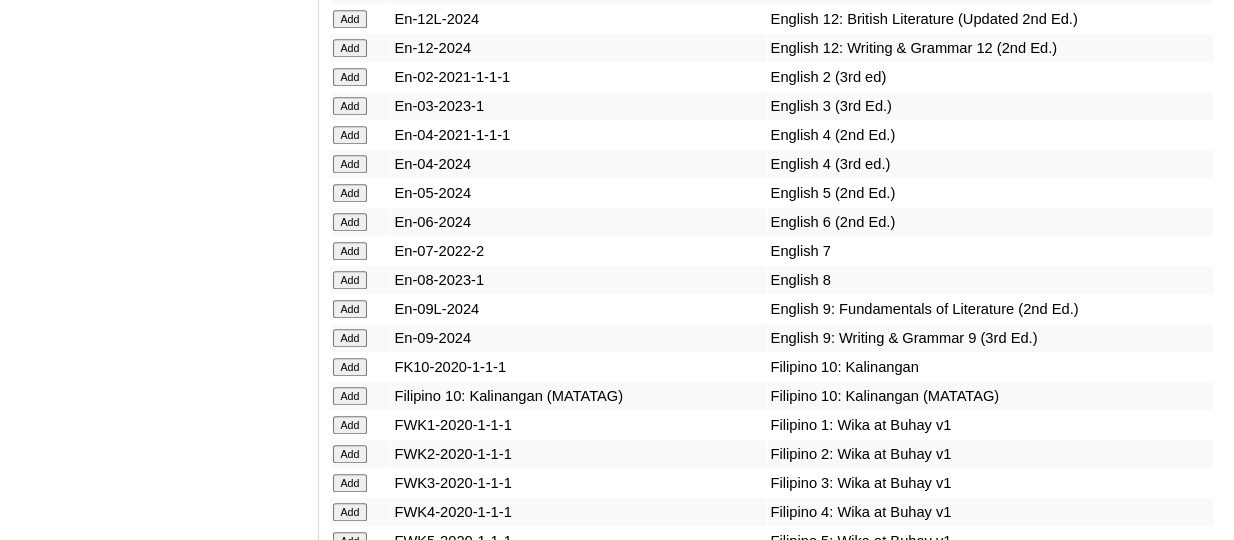 click on "Add" at bounding box center (350, -5149) 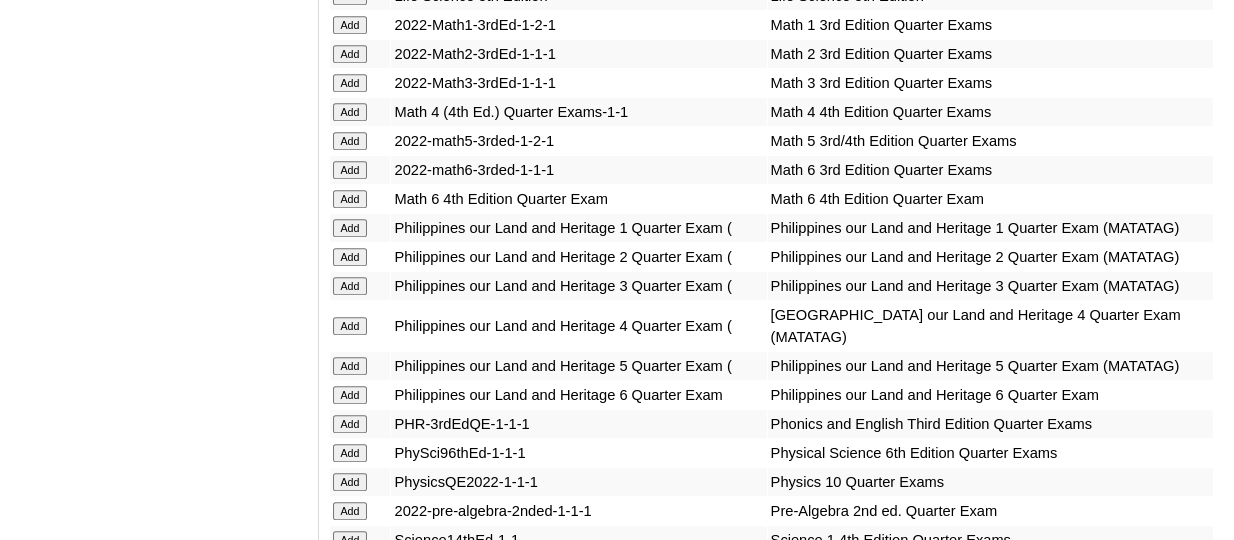 scroll, scrollTop: 7022, scrollLeft: 0, axis: vertical 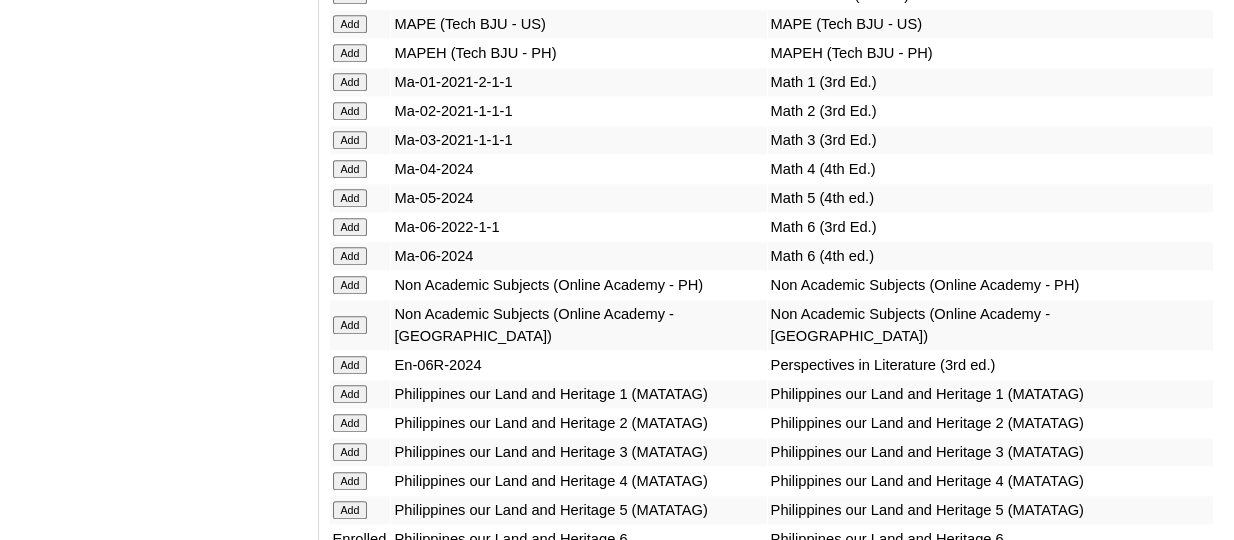 click on "Add" at bounding box center [350, -6623] 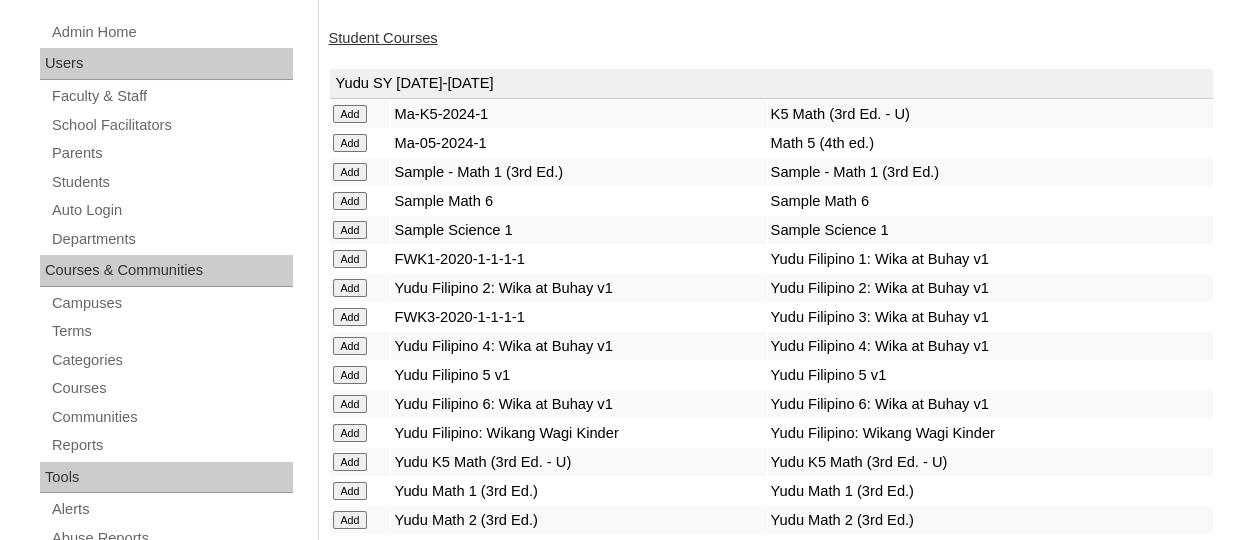 scroll, scrollTop: 0, scrollLeft: 0, axis: both 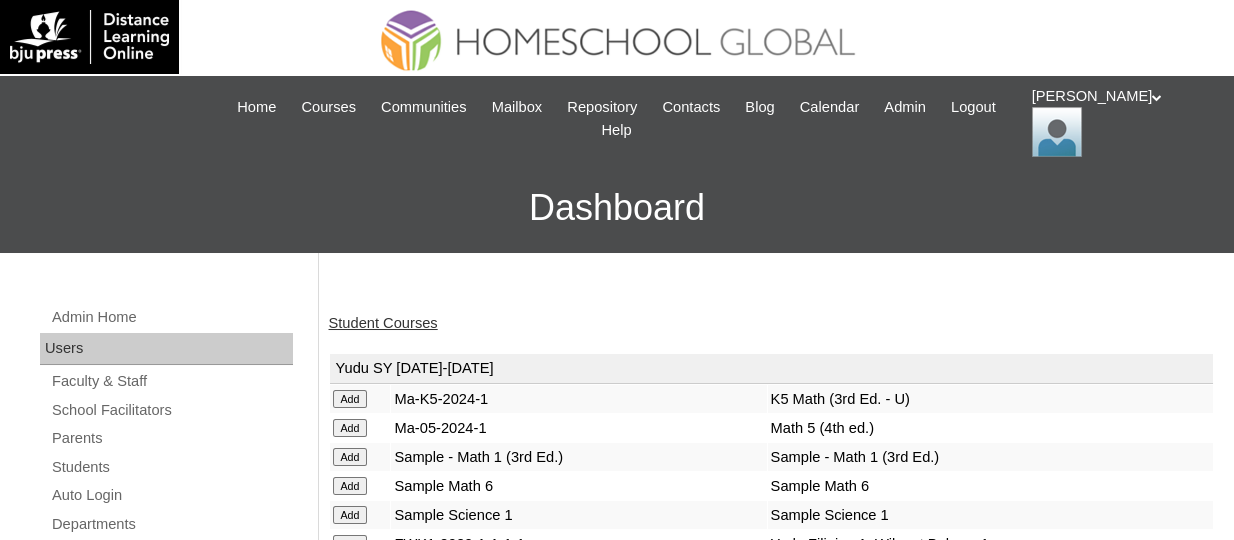 click on "Student Courses" at bounding box center (383, 323) 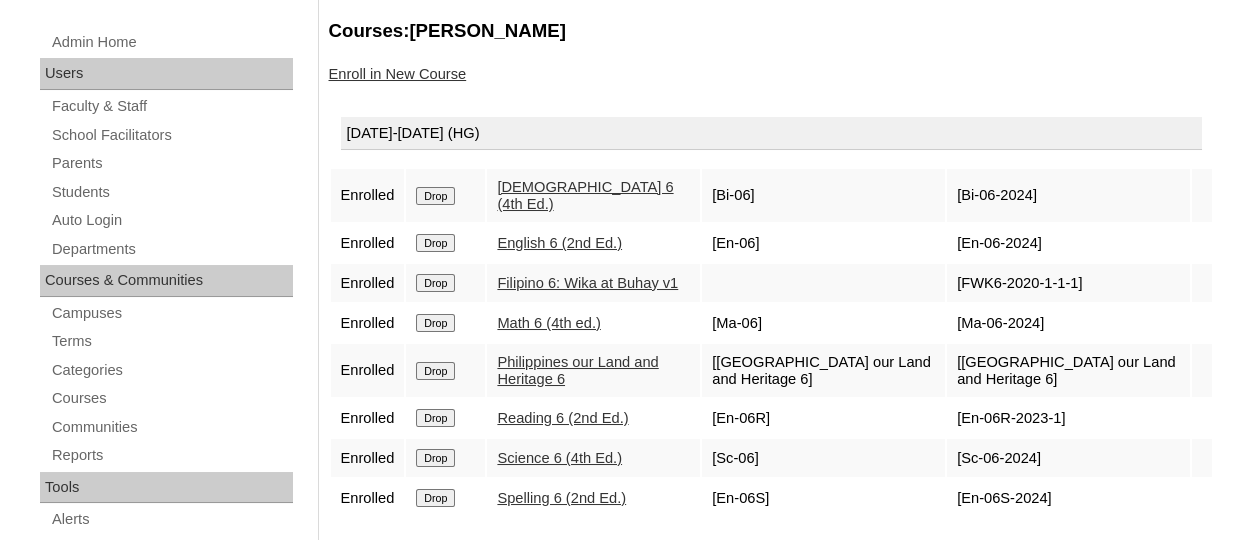 scroll, scrollTop: 273, scrollLeft: 0, axis: vertical 